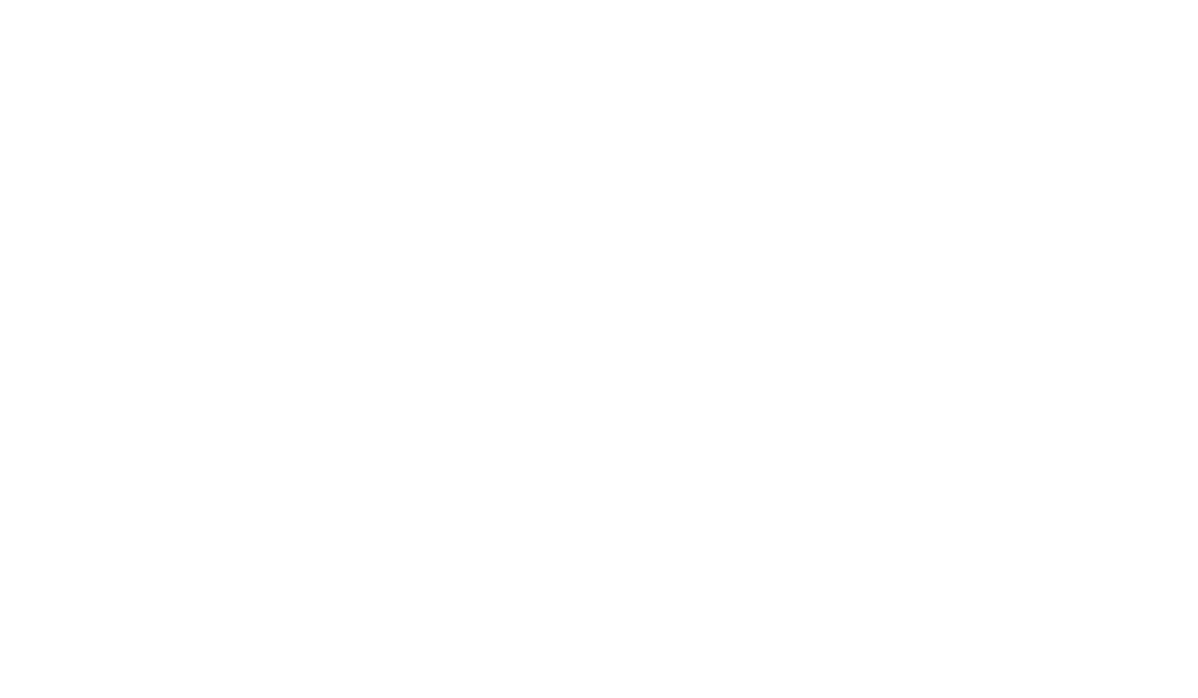 scroll, scrollTop: 0, scrollLeft: 0, axis: both 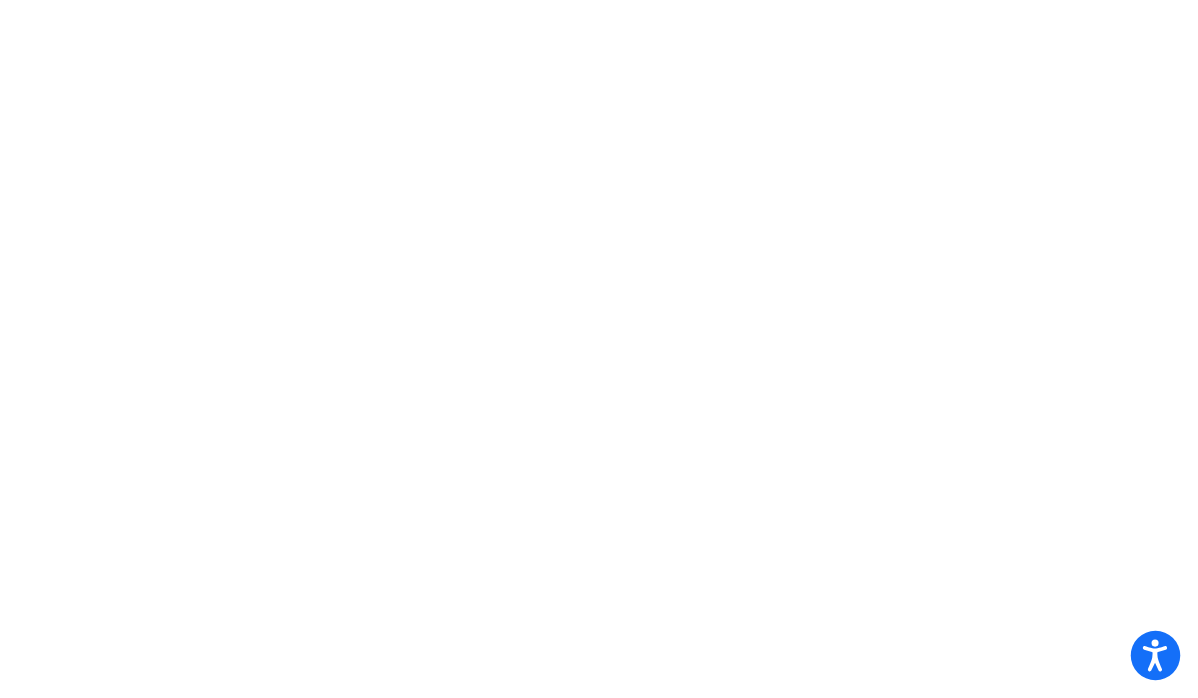 click 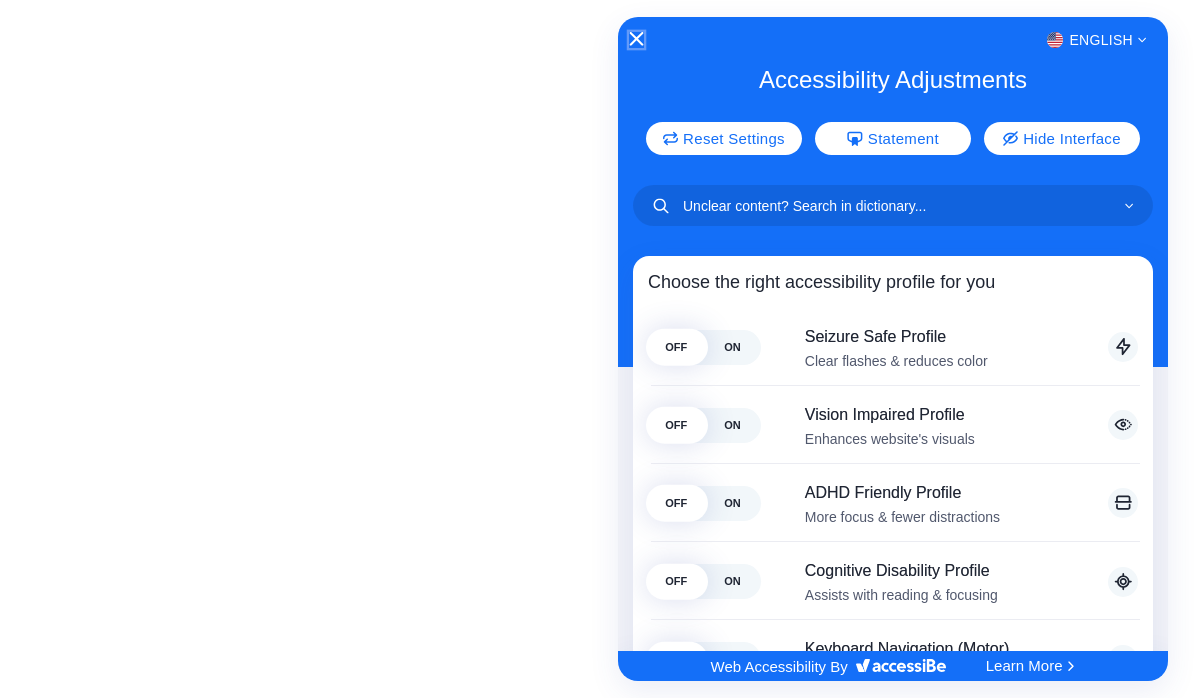 click 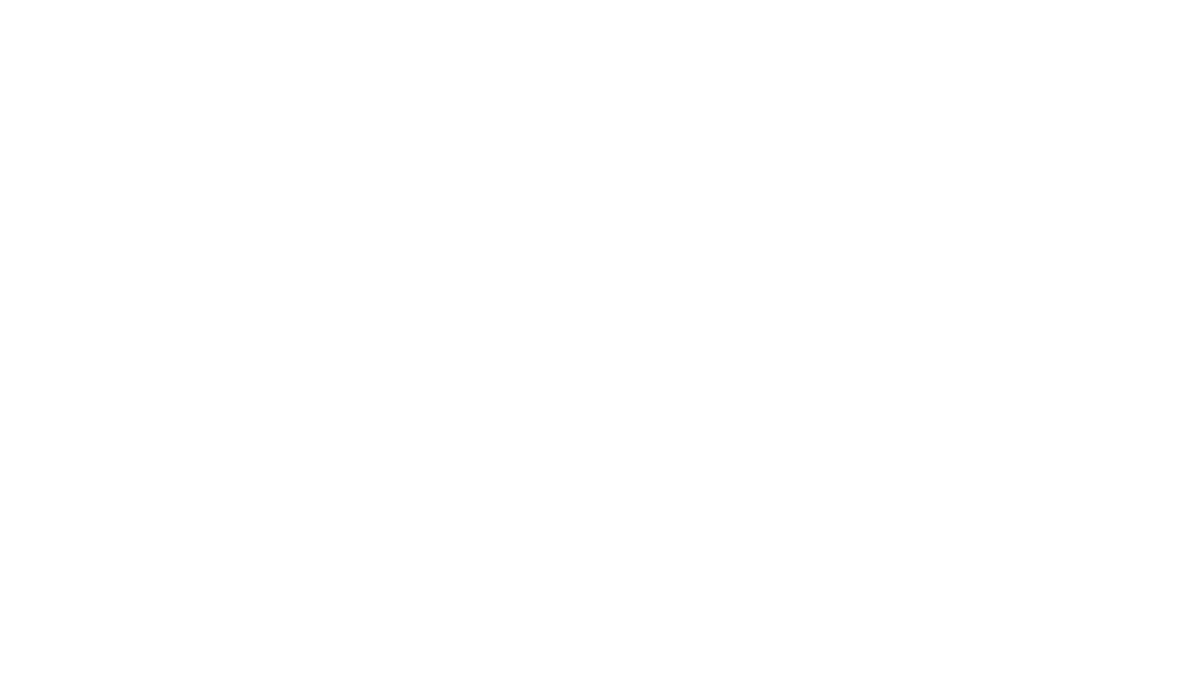 scroll, scrollTop: 0, scrollLeft: 0, axis: both 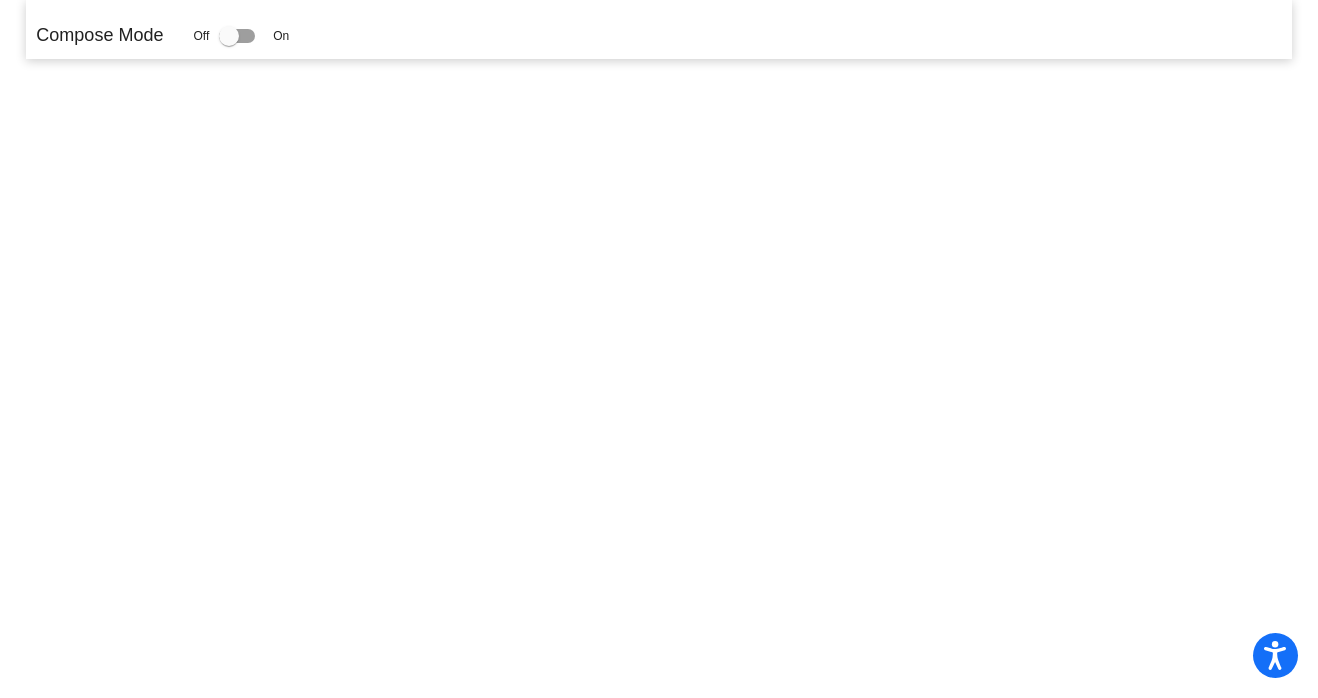 click 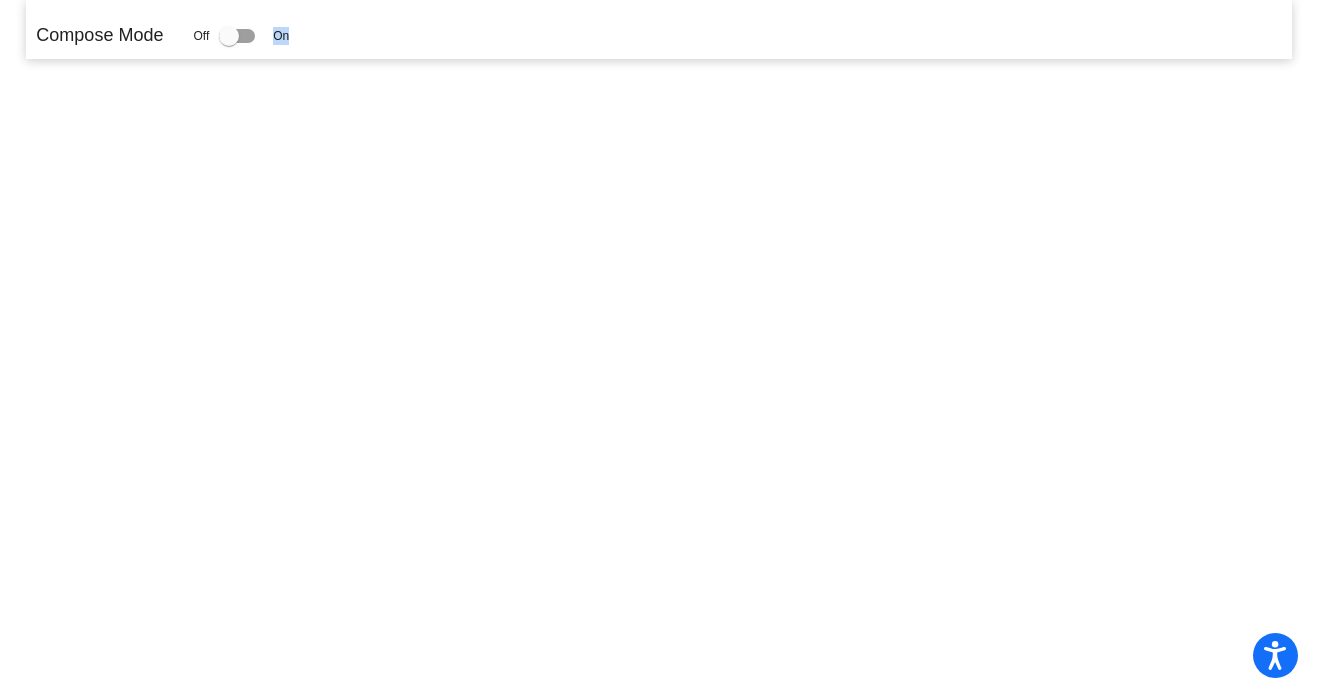 drag, startPoint x: 236, startPoint y: 39, endPoint x: 305, endPoint y: 39, distance: 69 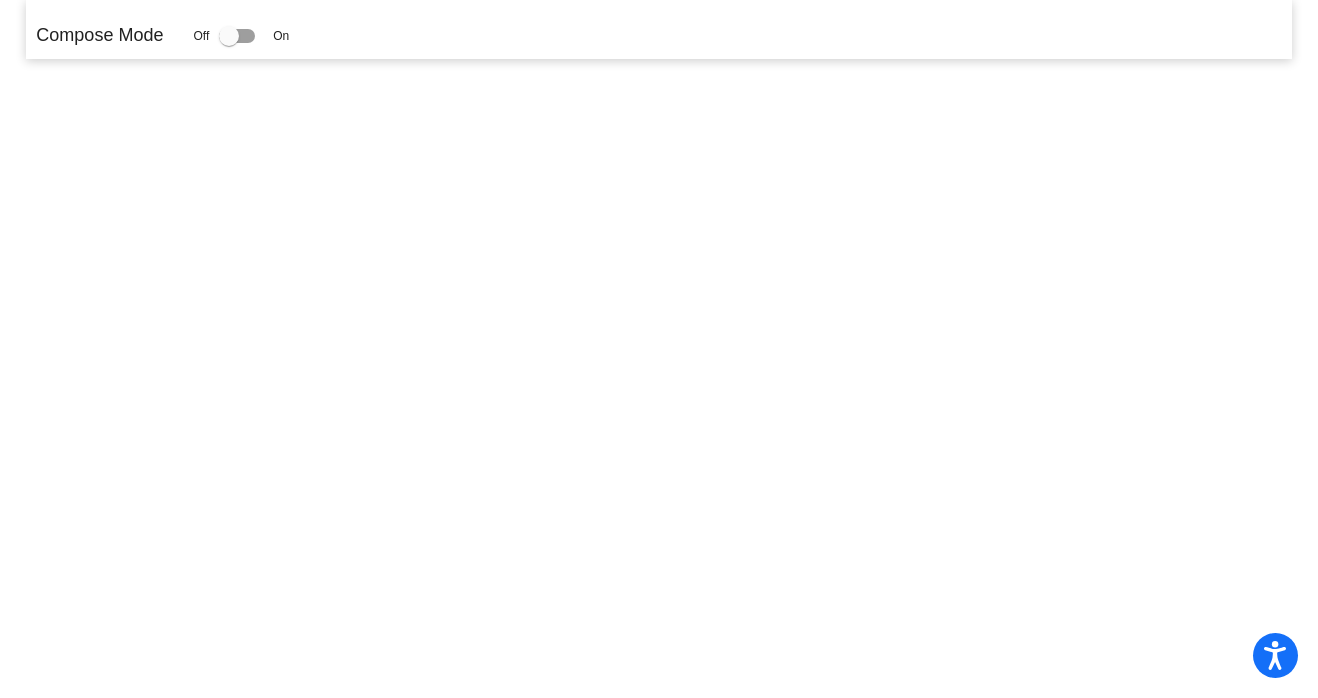 click 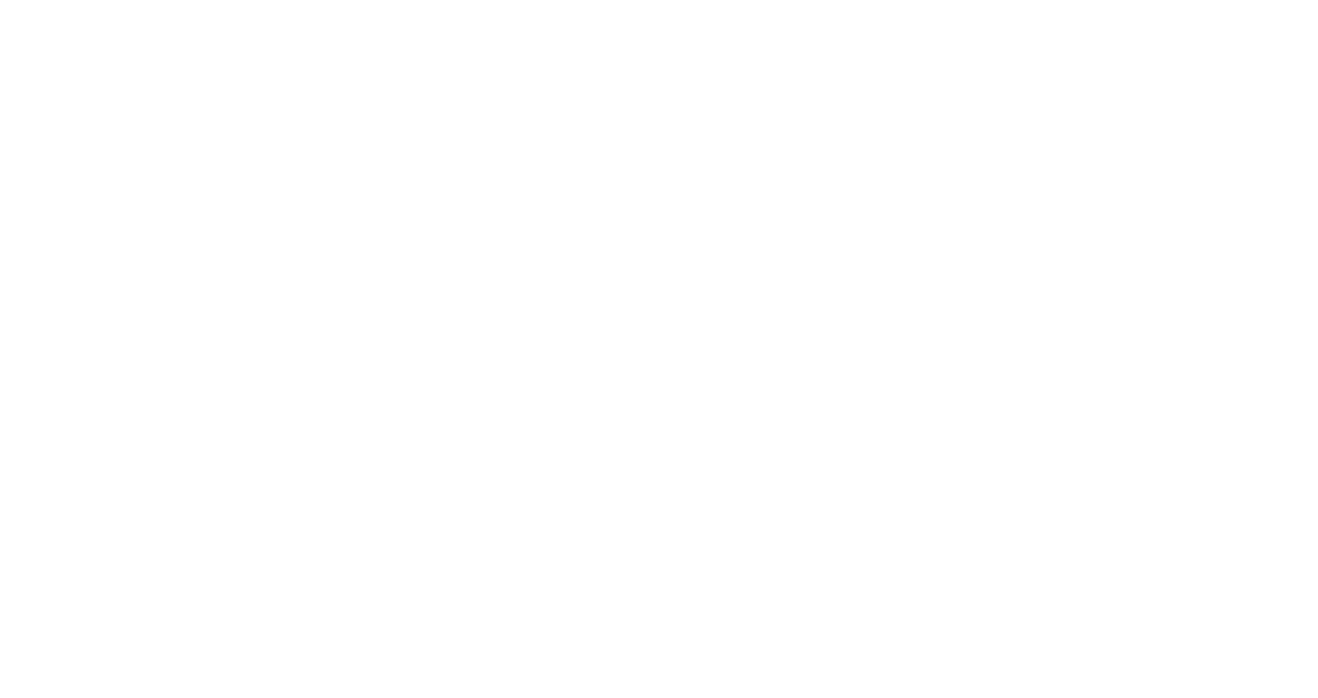 scroll, scrollTop: 0, scrollLeft: 0, axis: both 